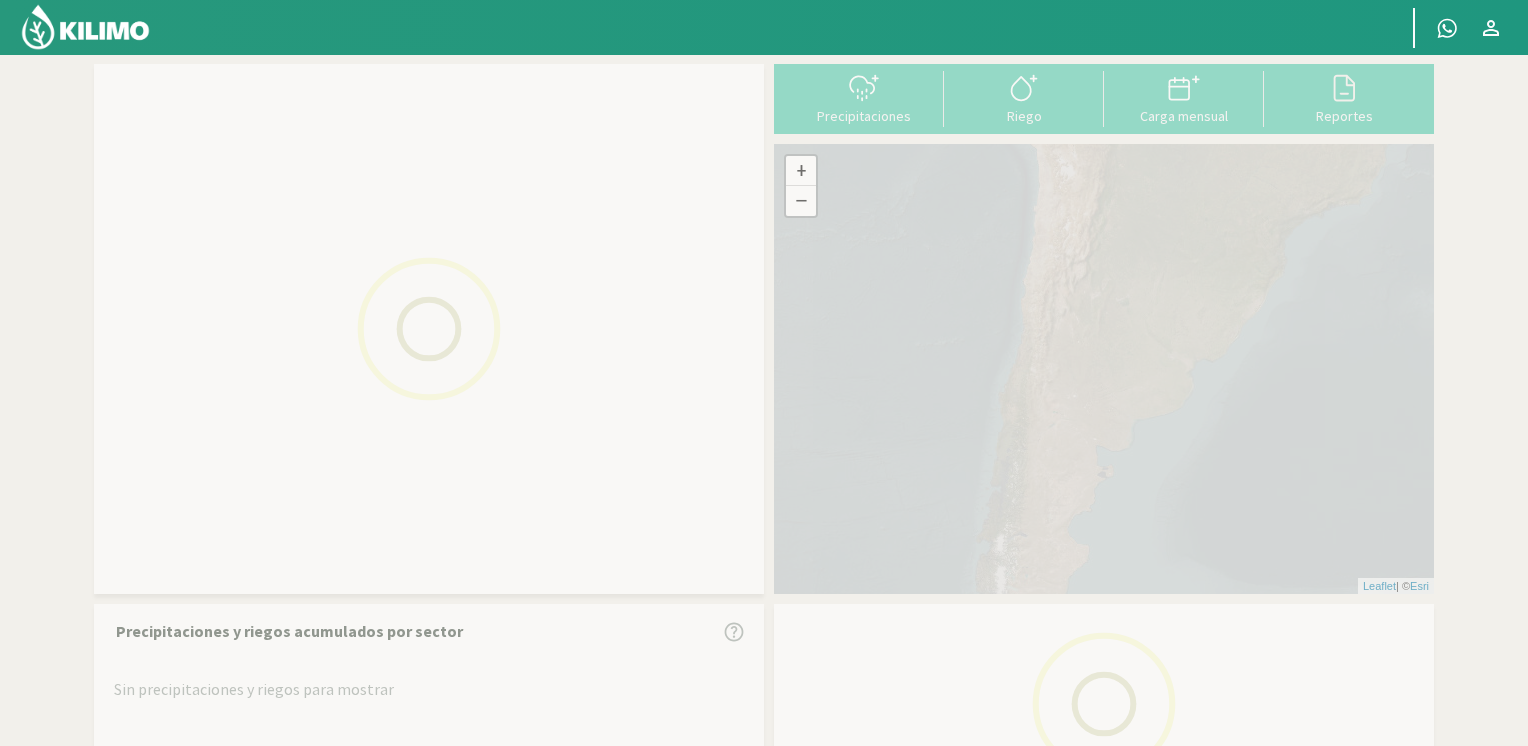 scroll, scrollTop: 0, scrollLeft: 0, axis: both 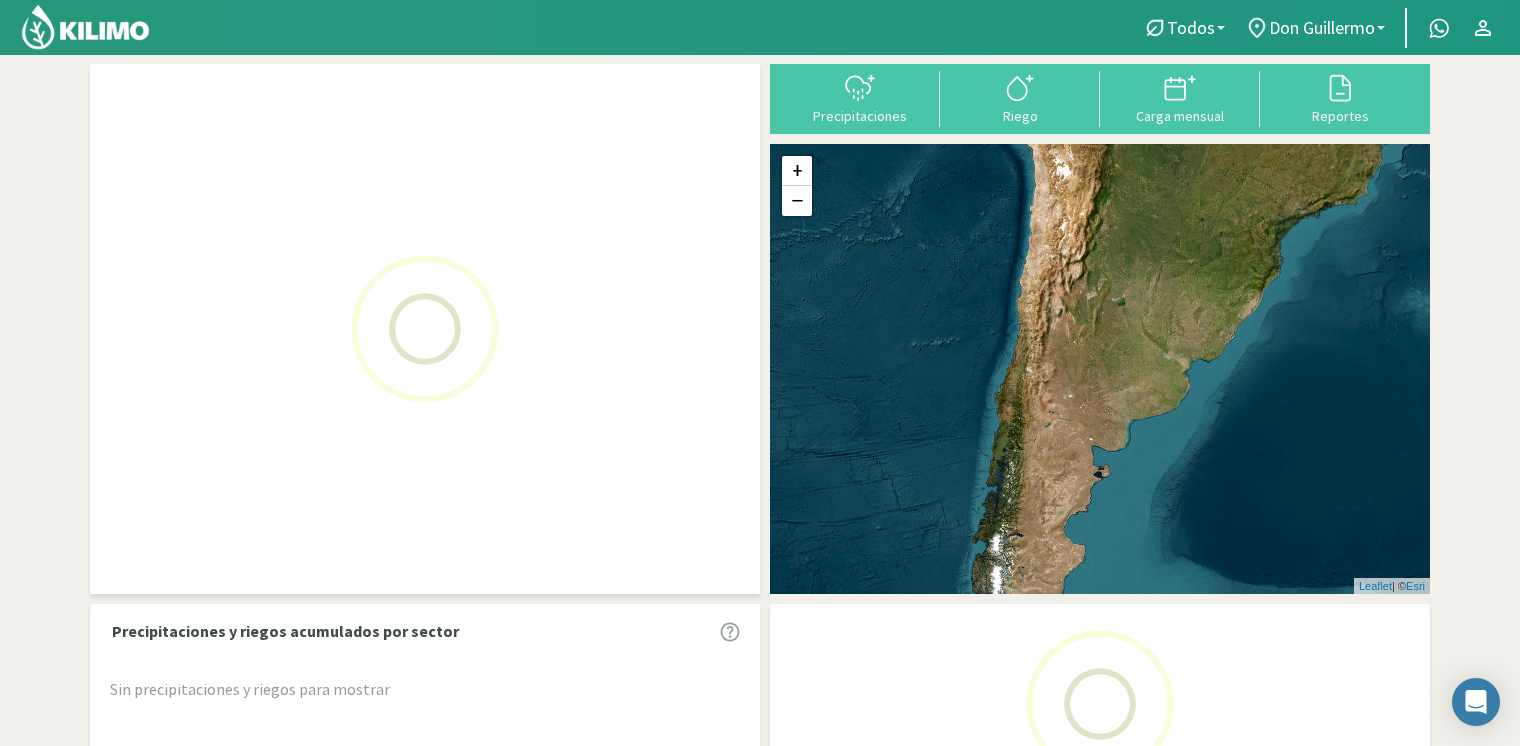 click 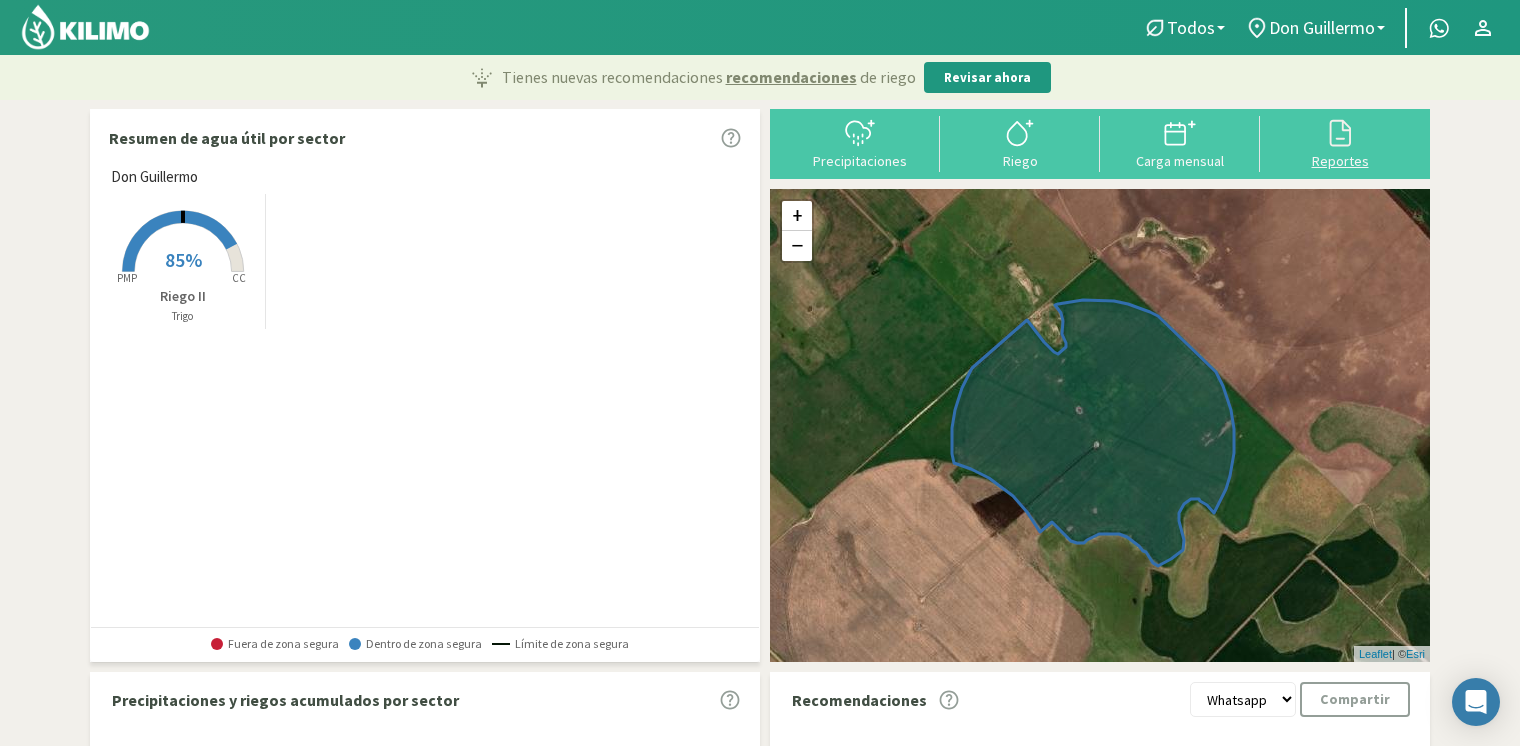 click at bounding box center [1340, 133] 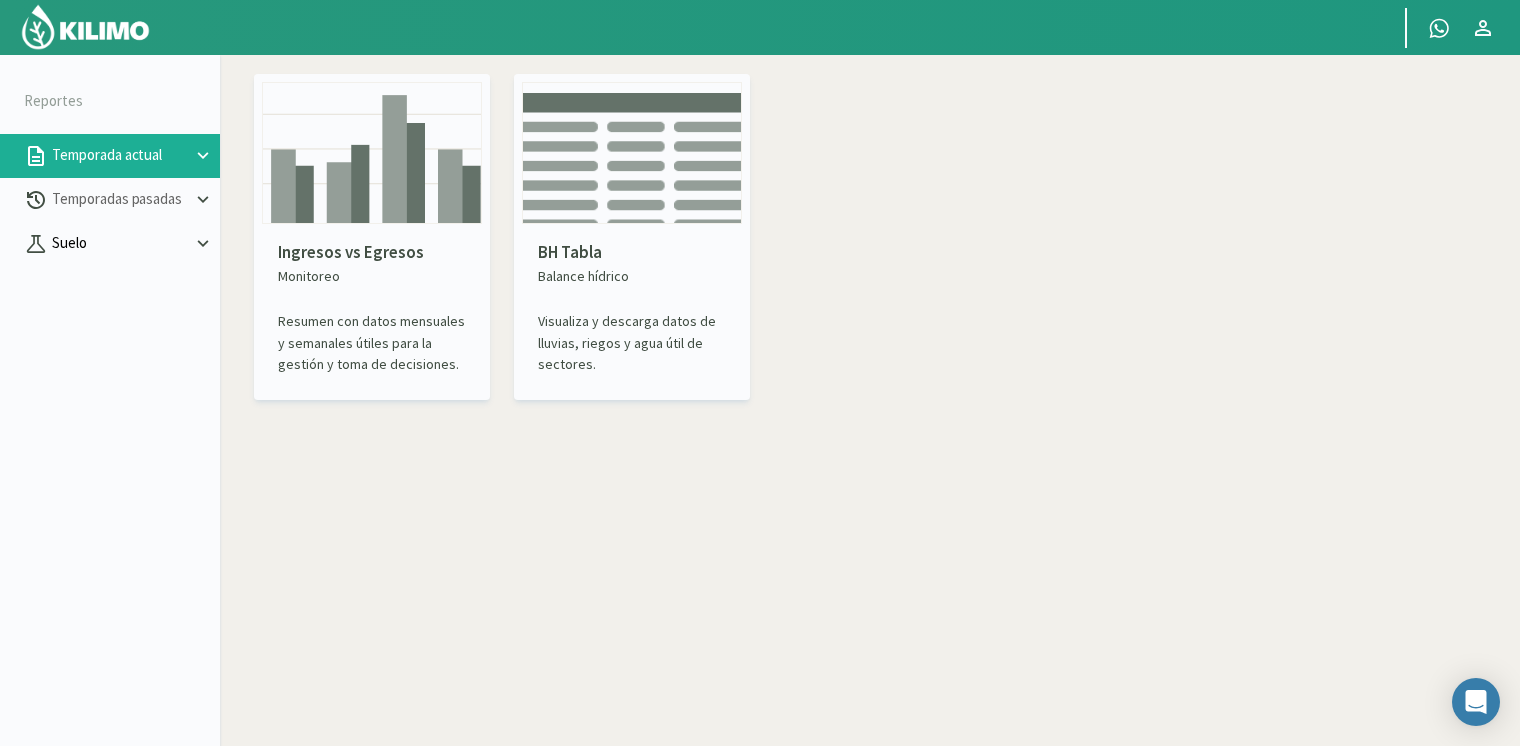 click on "Suelo" 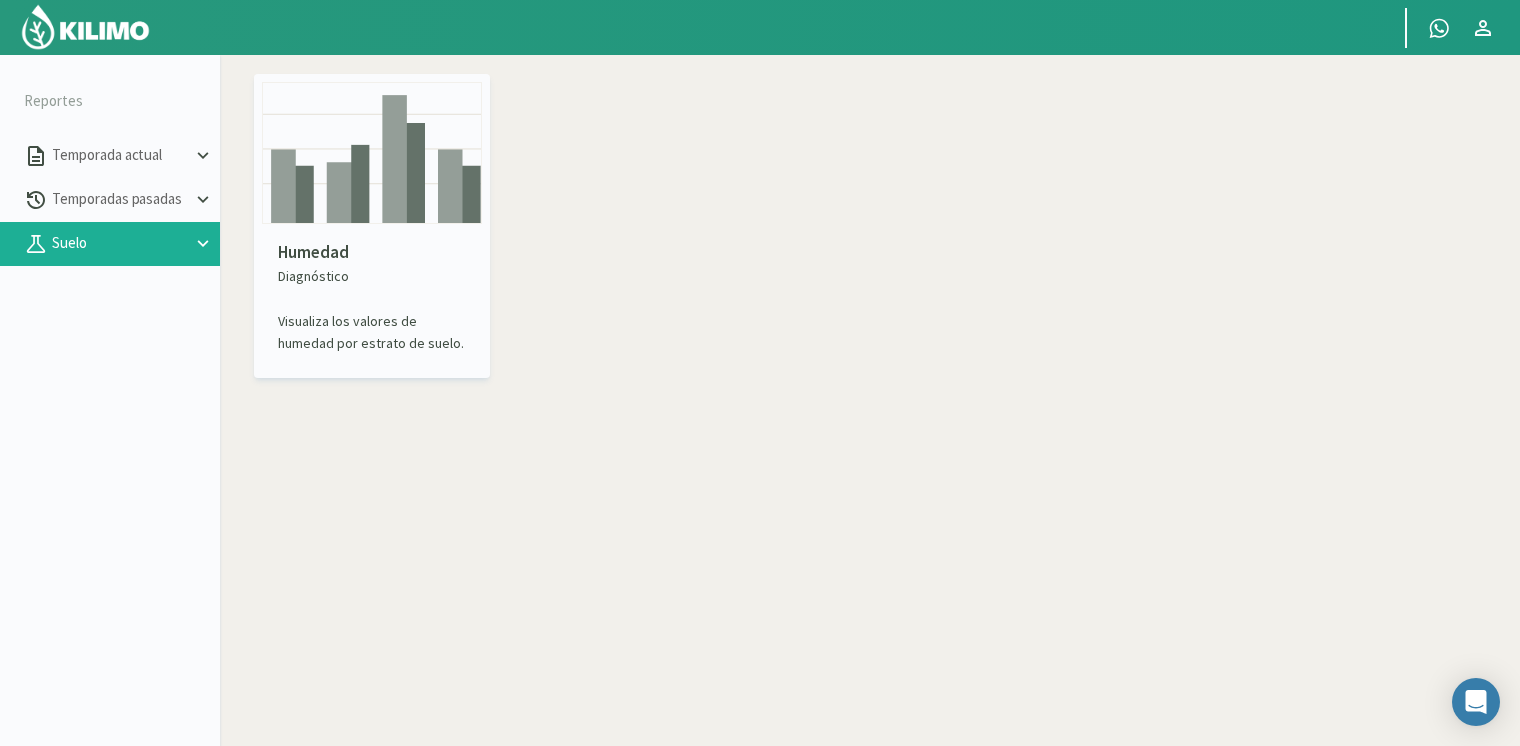 click on "Humedad" 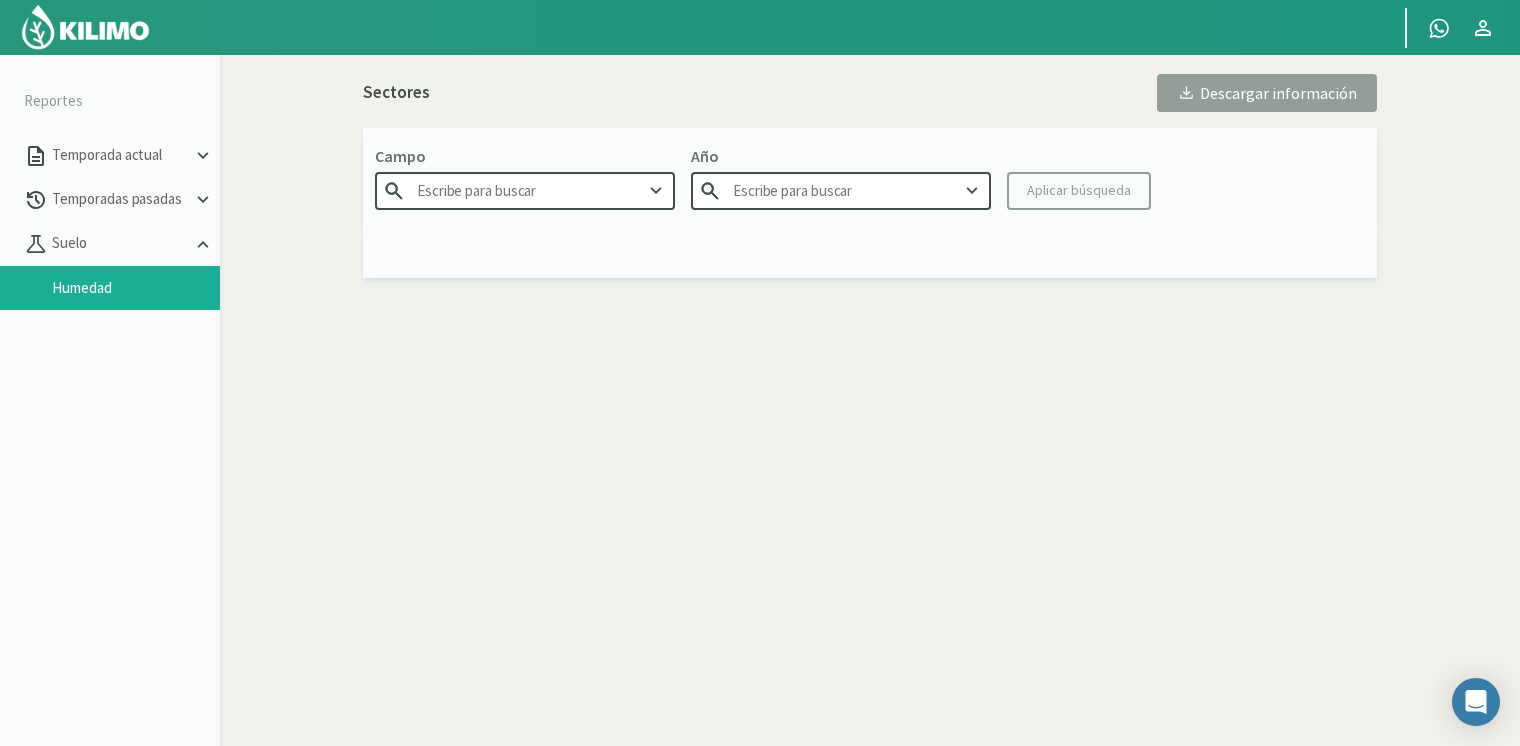 type on "Don Guillermo" 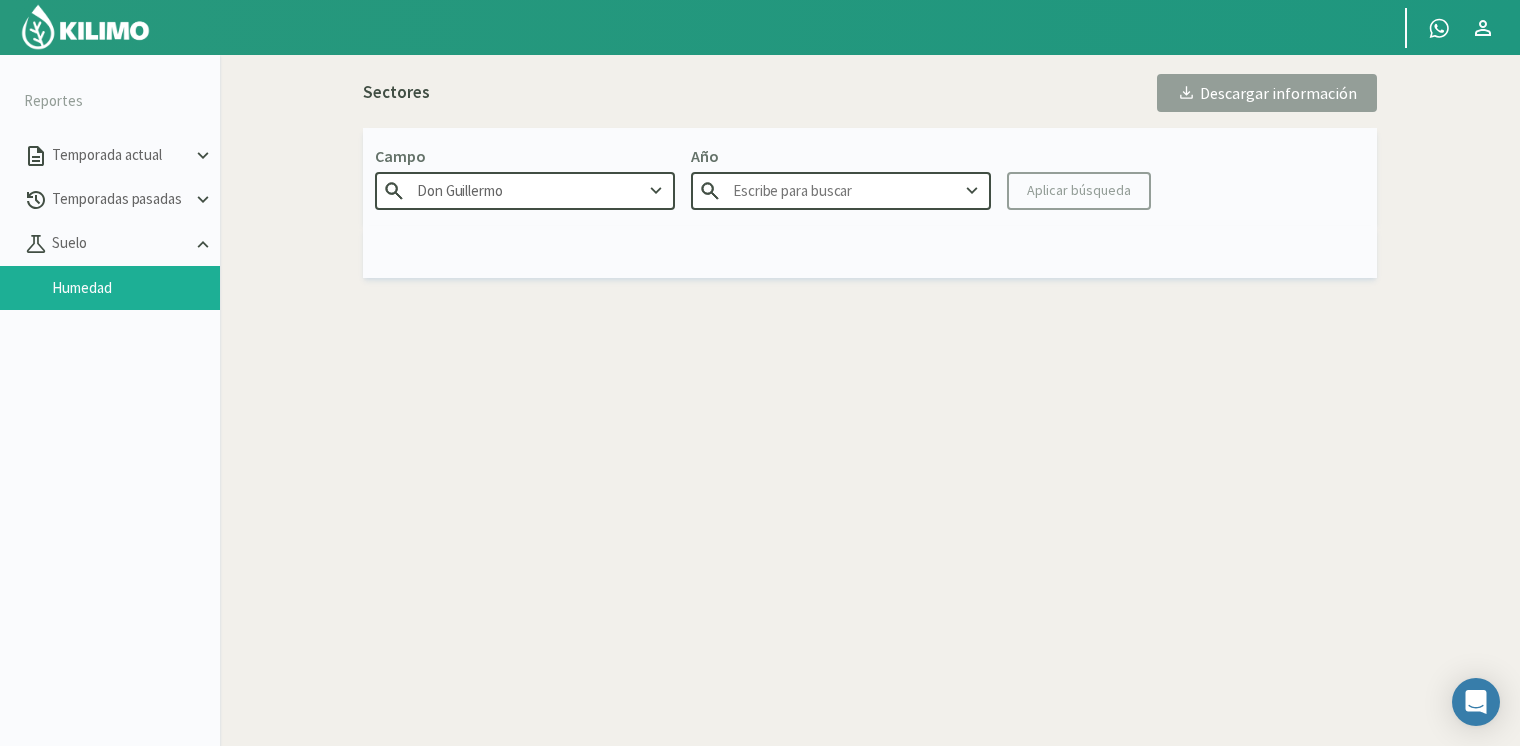 type on "2025" 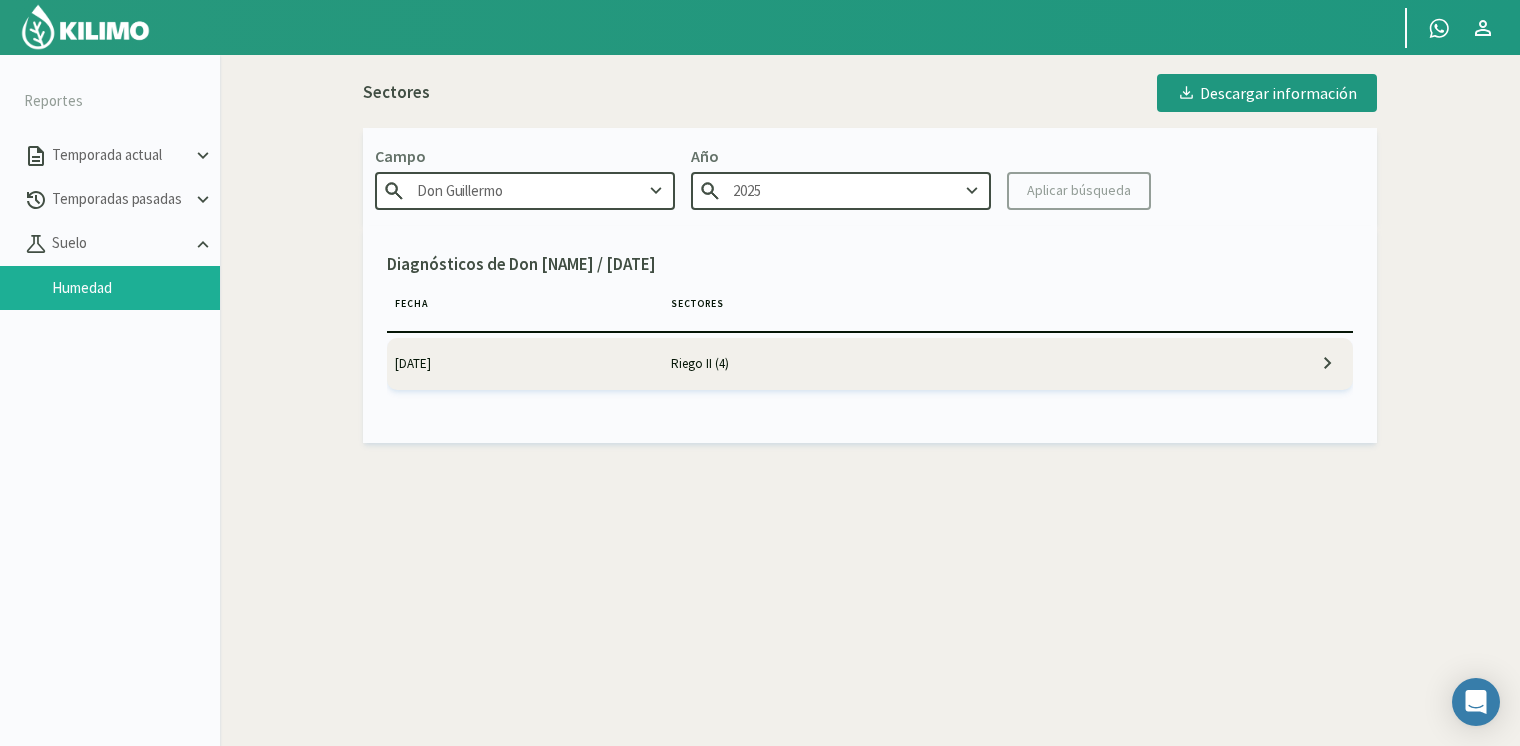 click on "[DATE]" 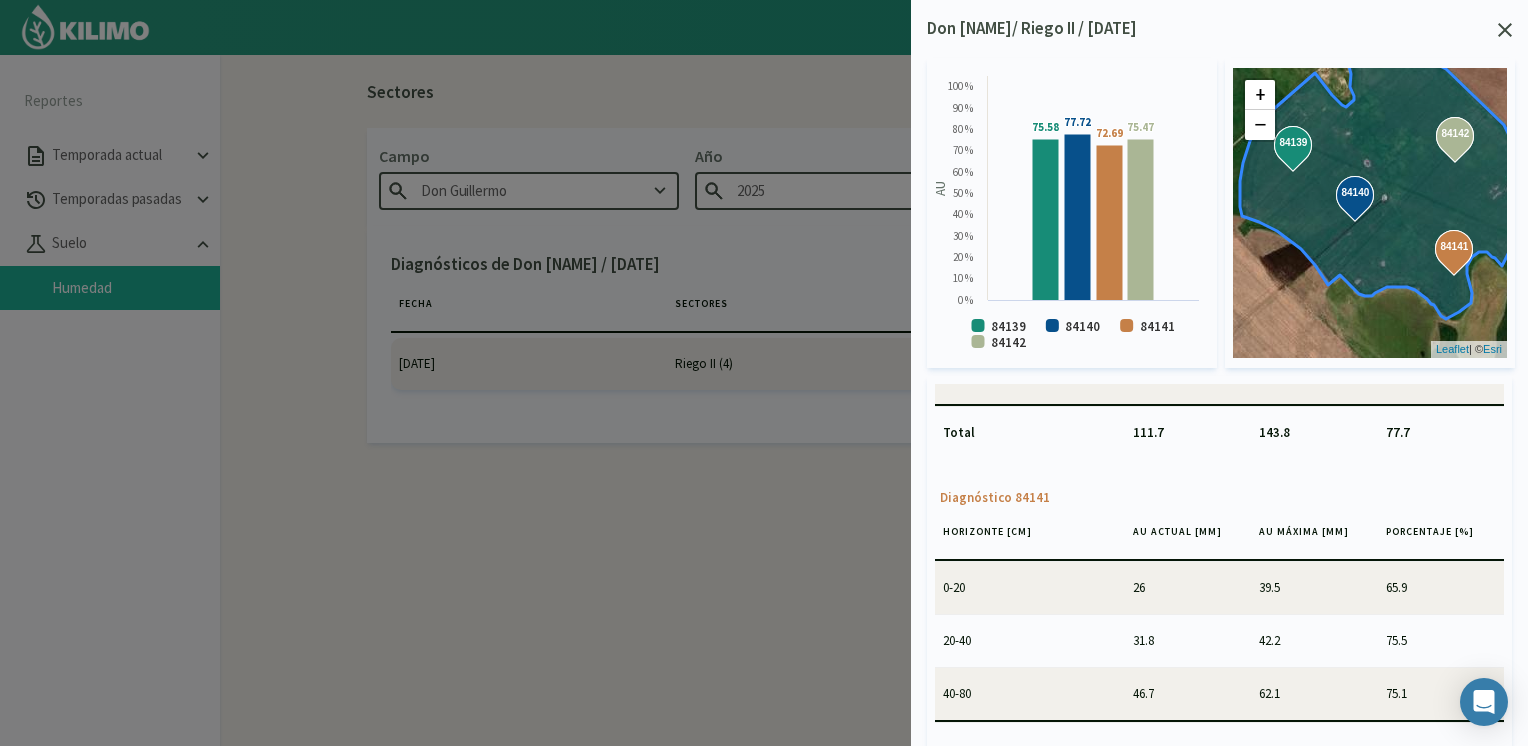 scroll, scrollTop: 531, scrollLeft: 0, axis: vertical 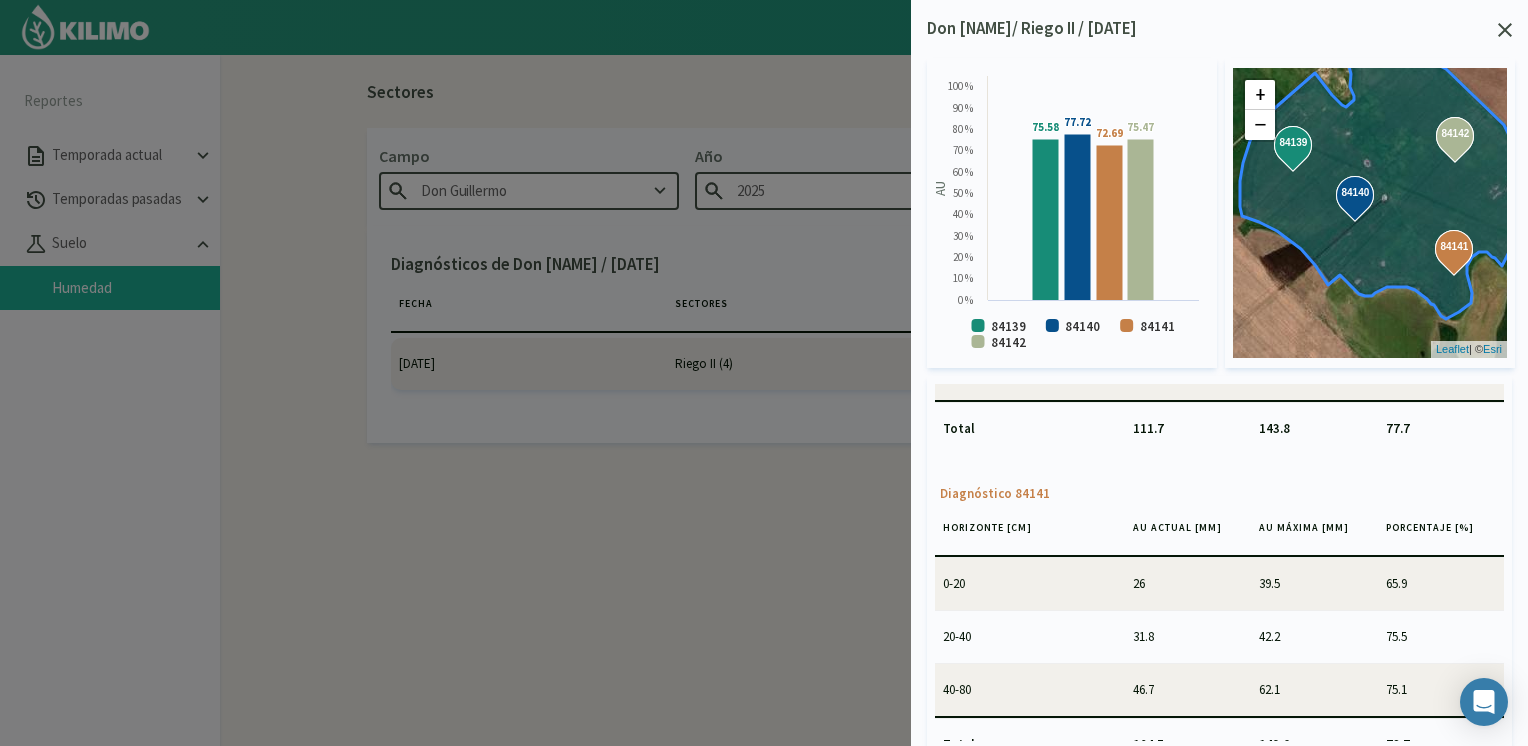 click 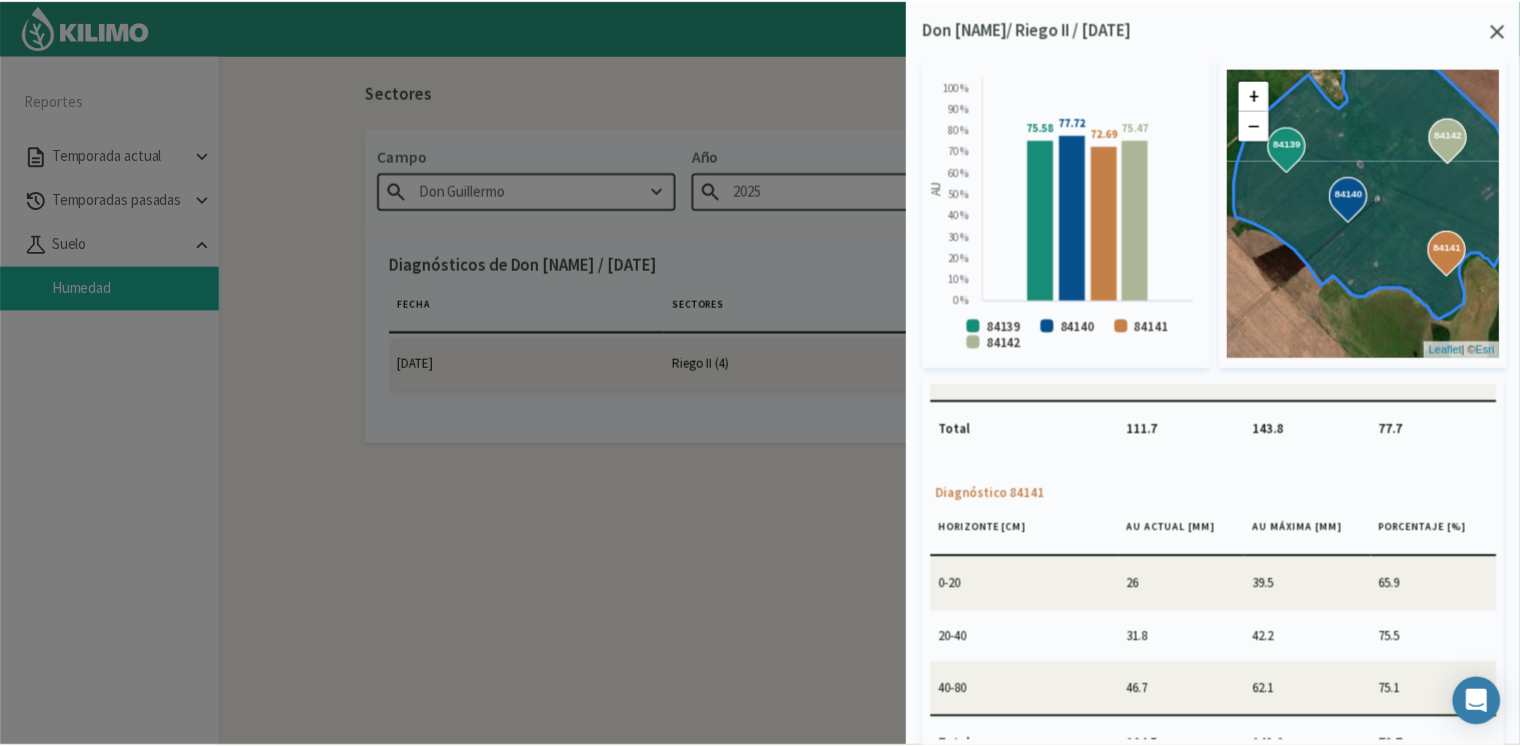 scroll, scrollTop: 890, scrollLeft: 0, axis: vertical 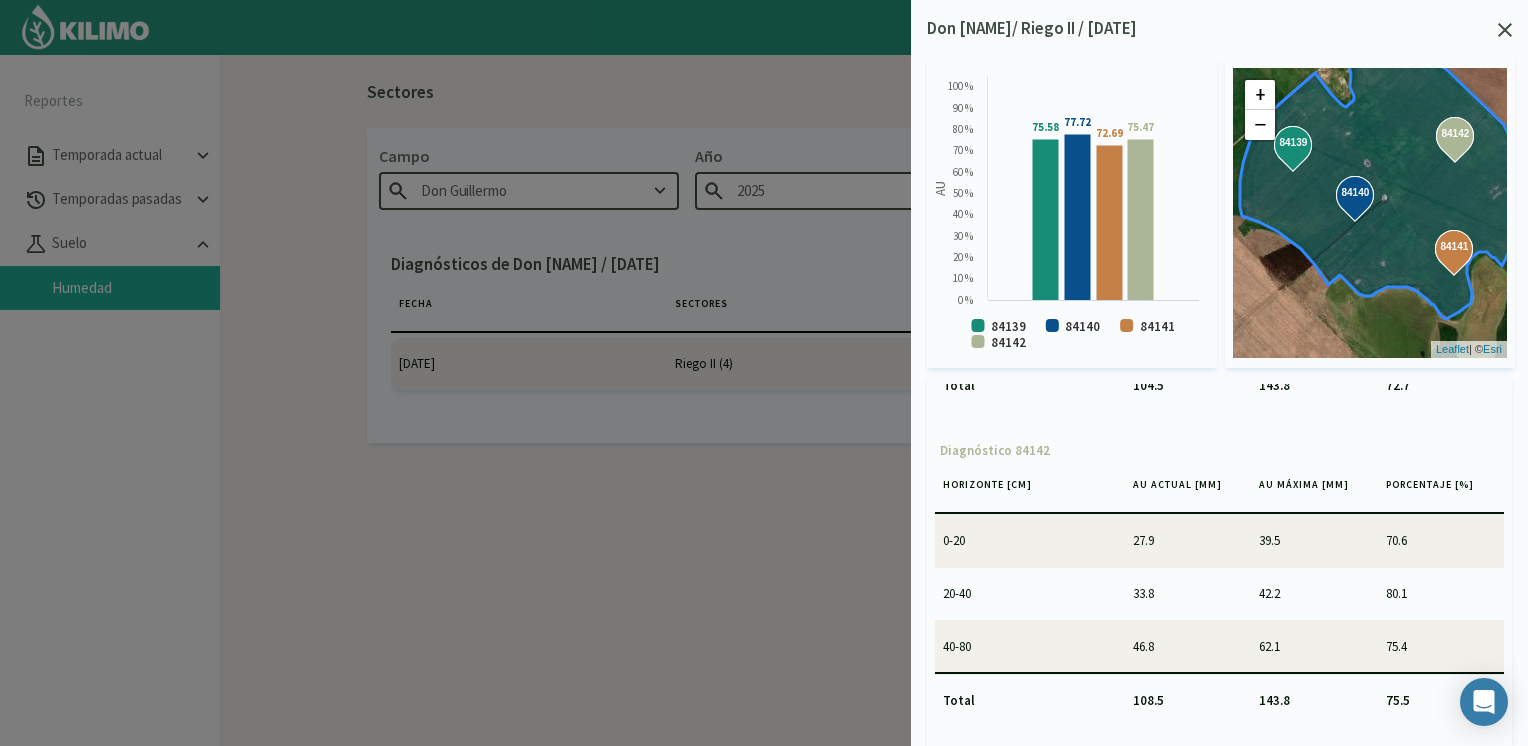 click 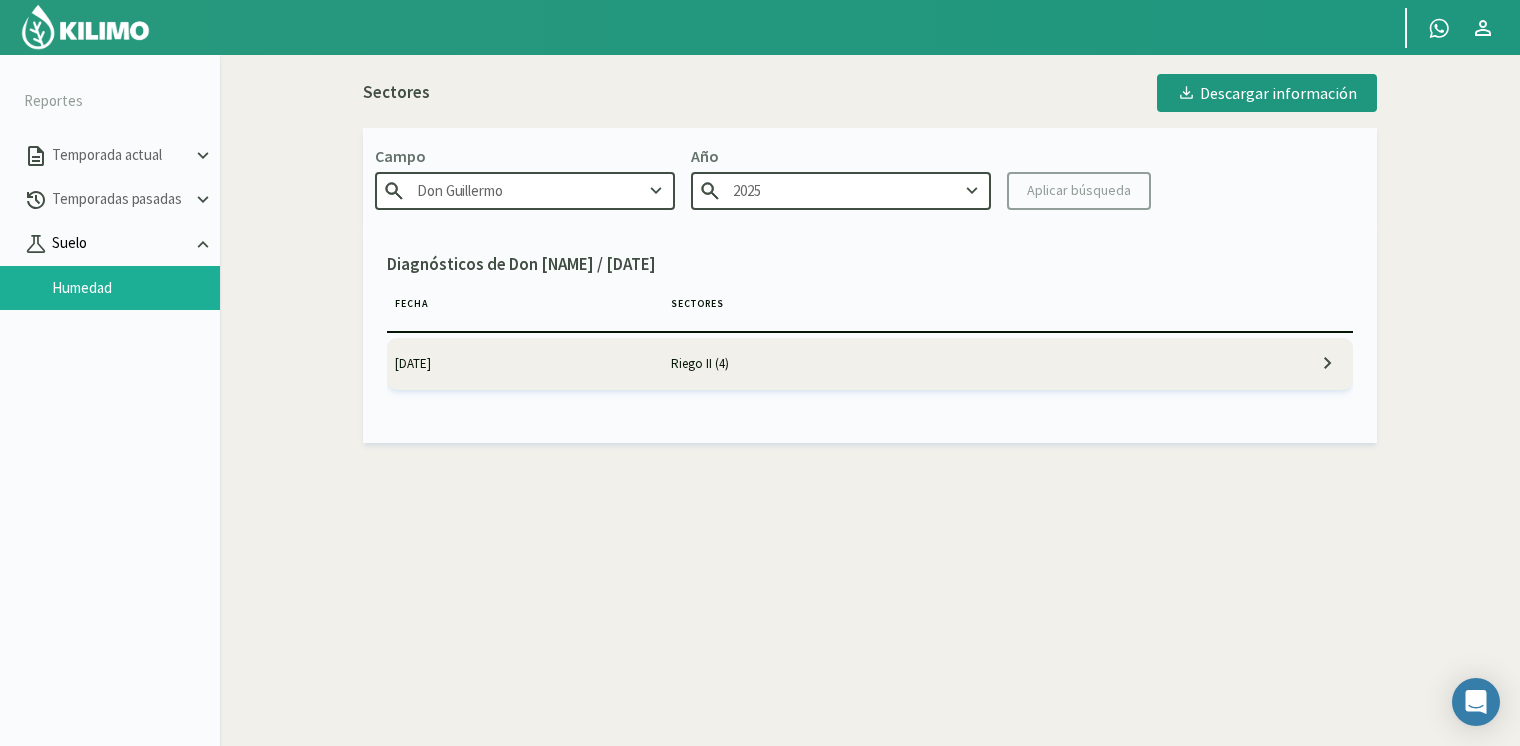 click on "Suelo" 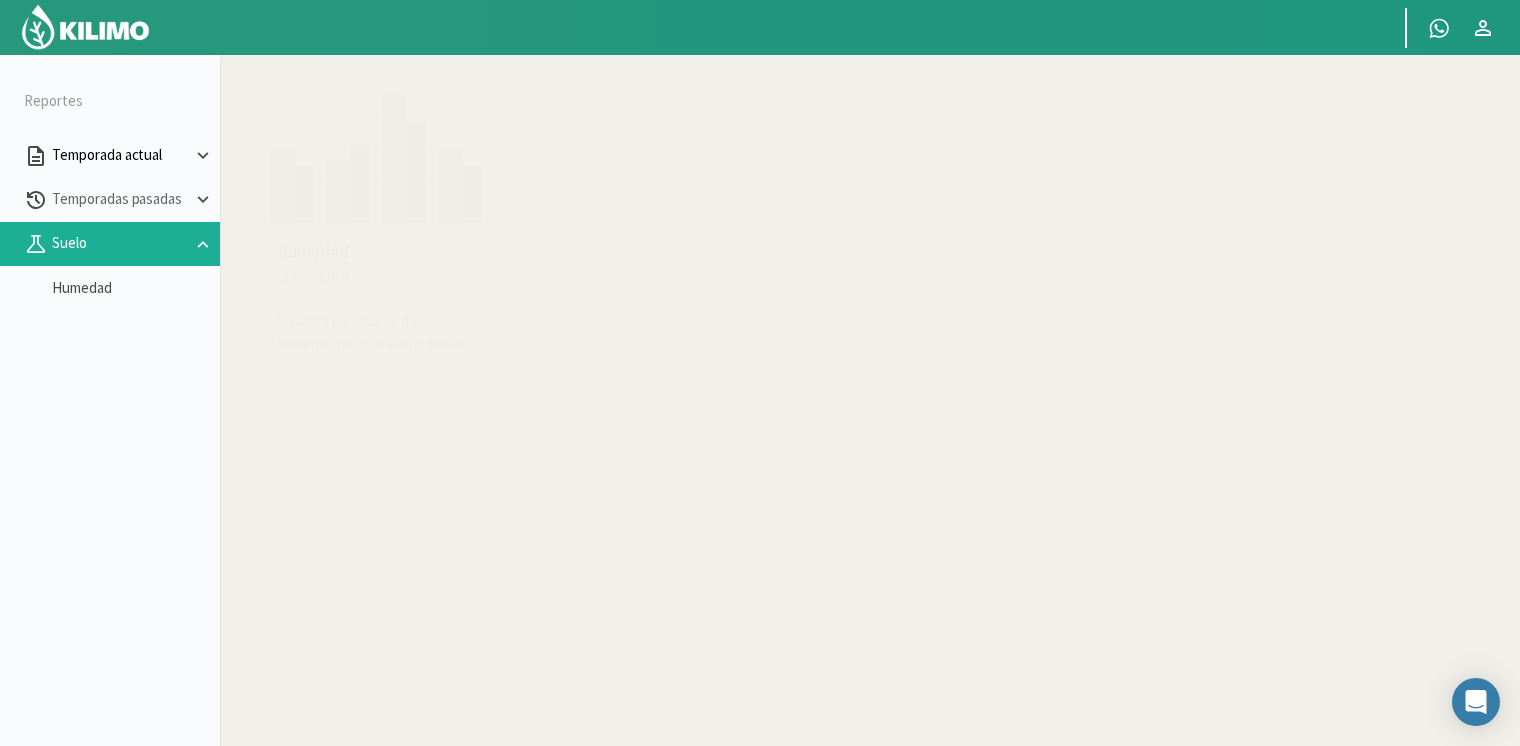 click on "Temporada actual" 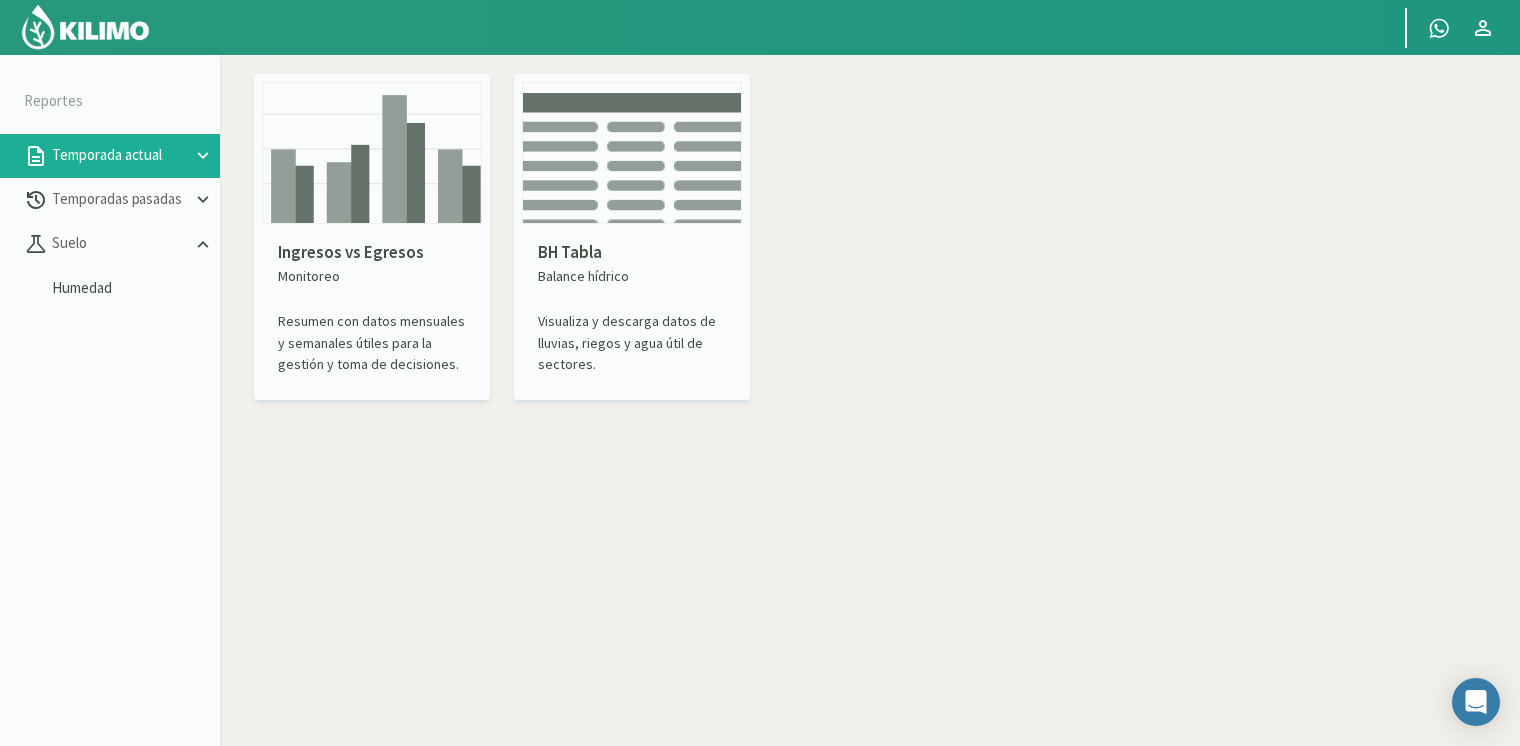 click 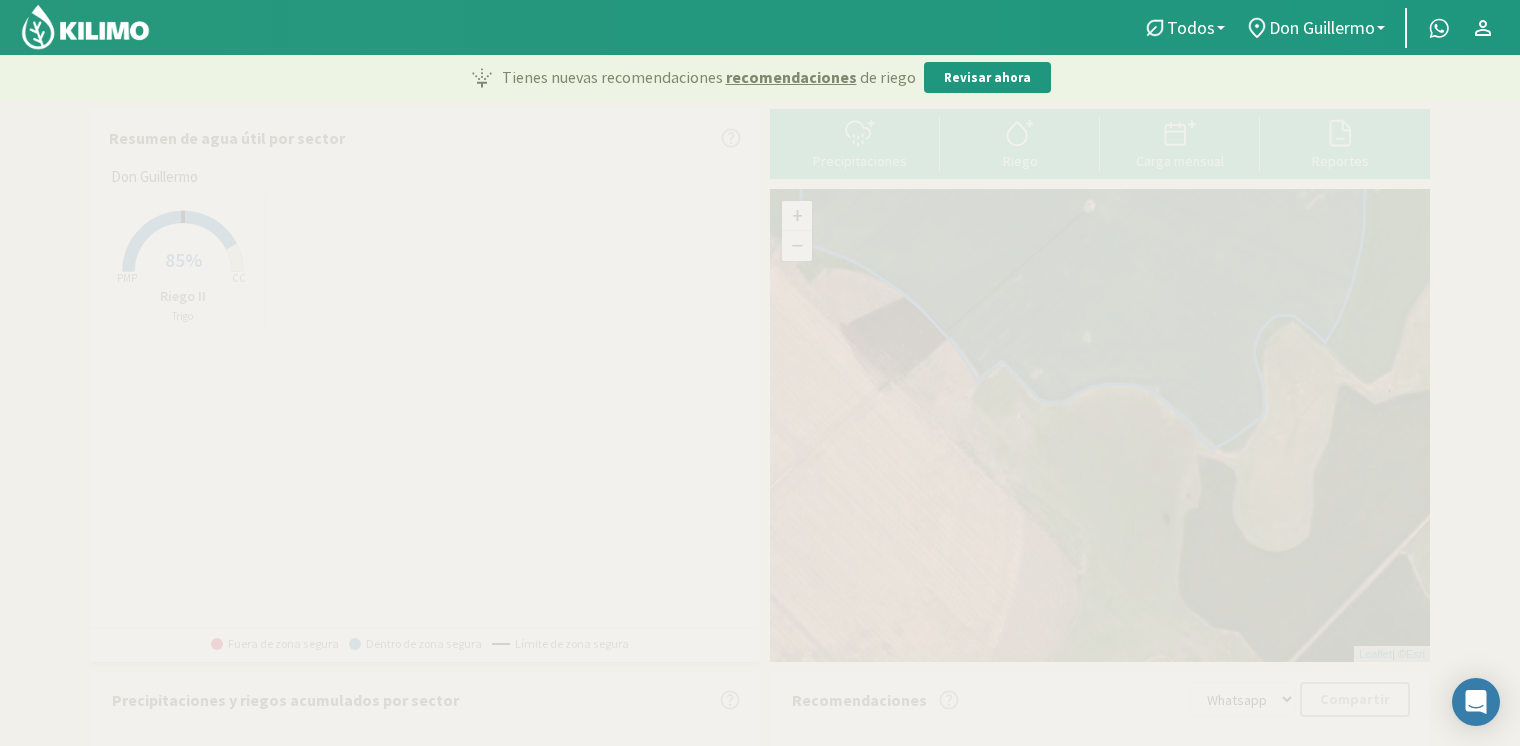 click 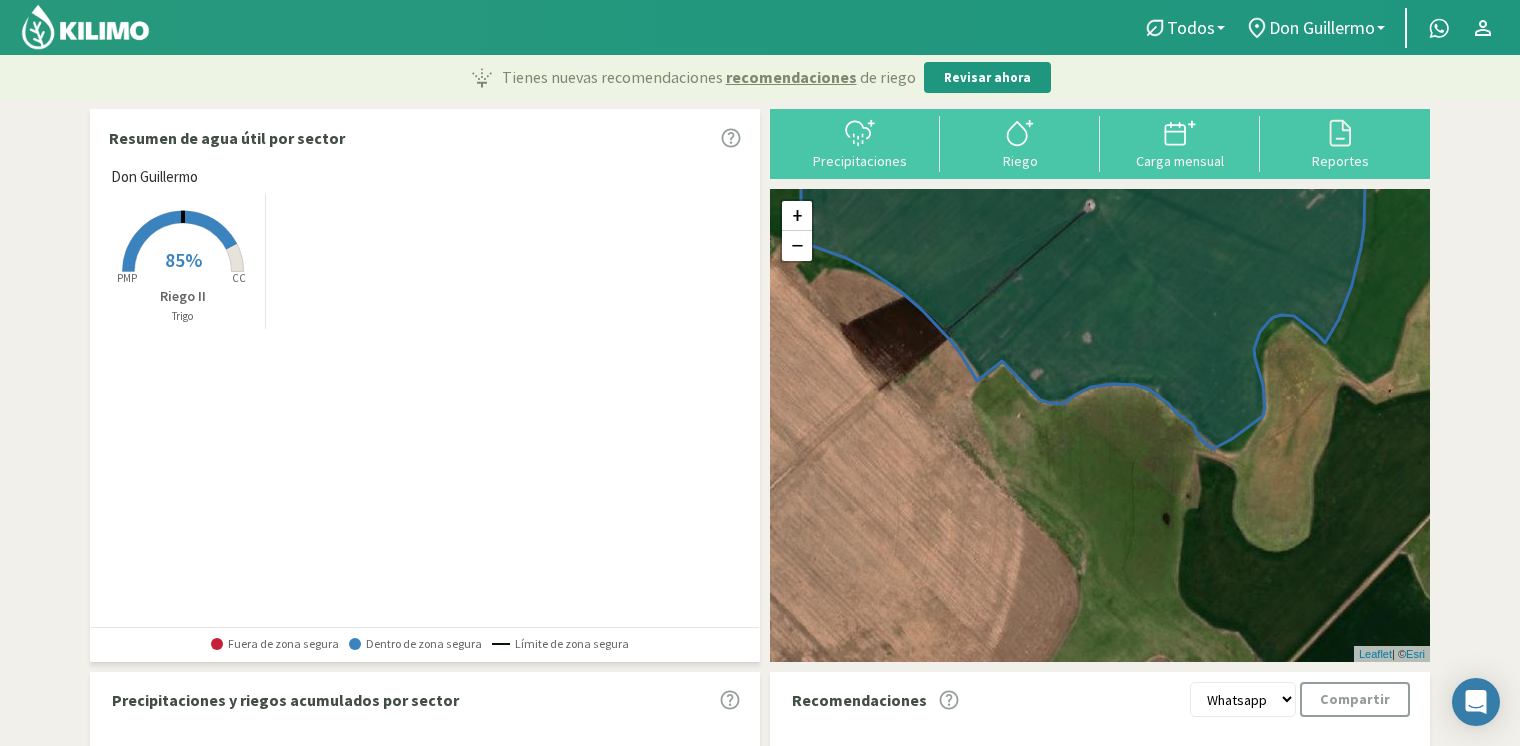 click 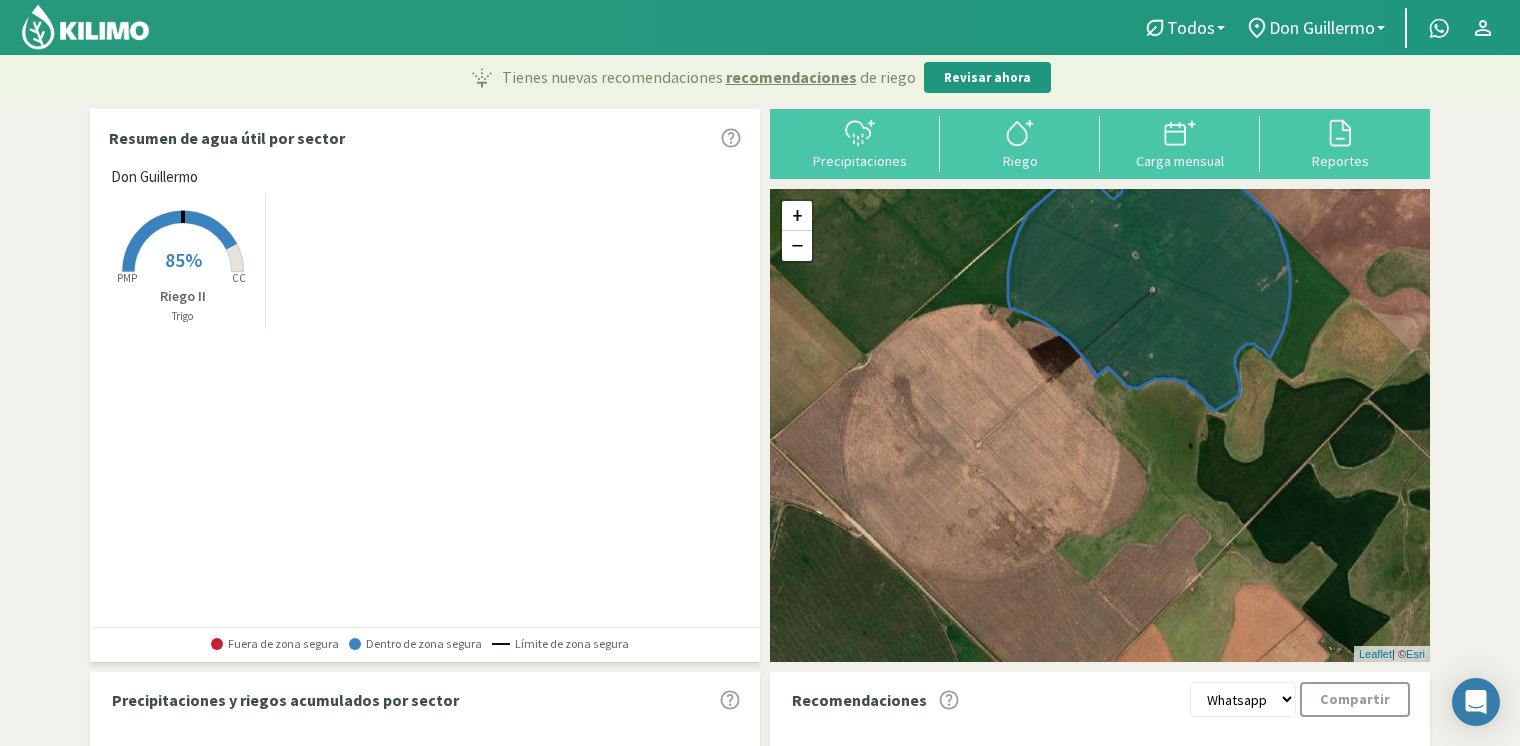 click 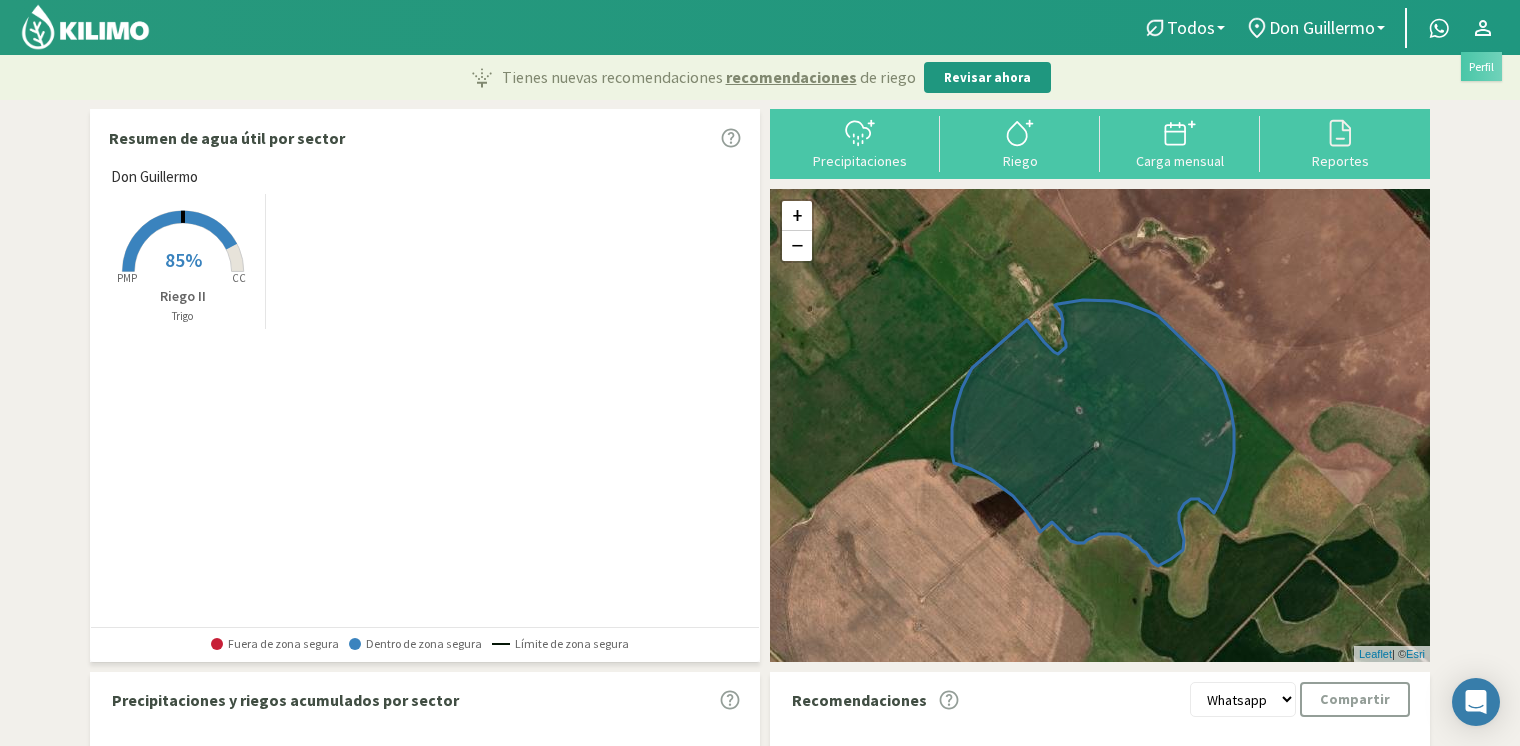 click 